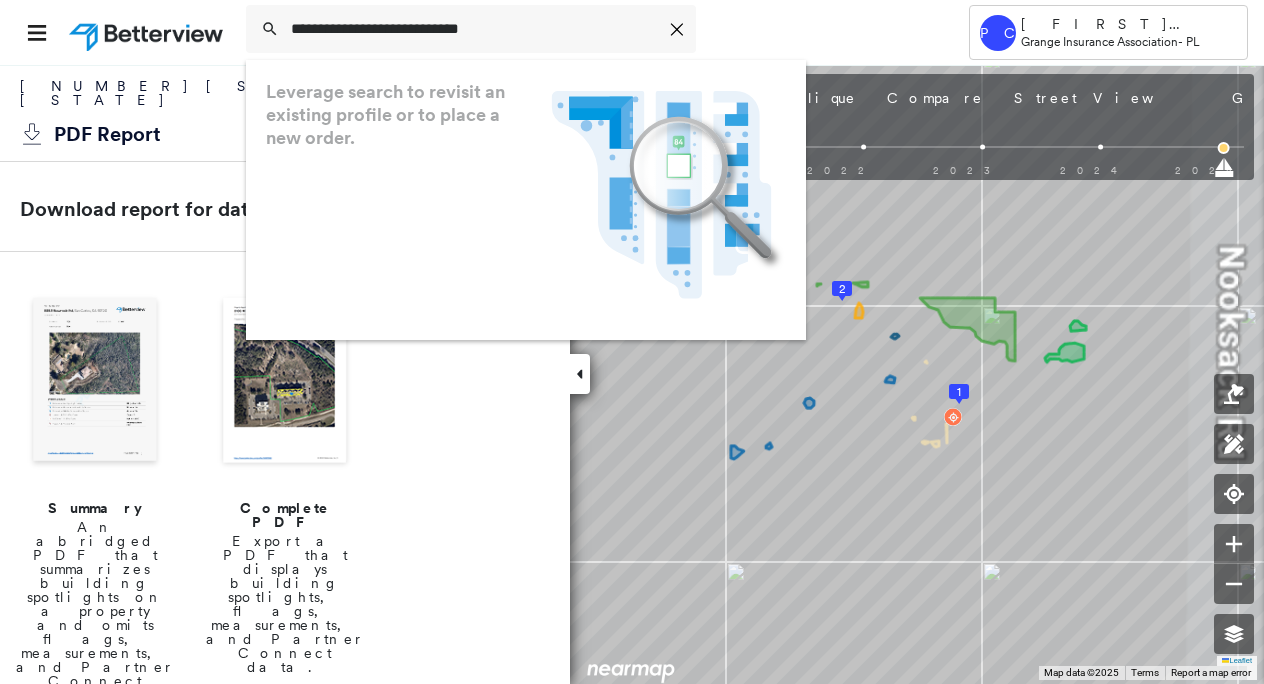 scroll, scrollTop: 0, scrollLeft: 0, axis: both 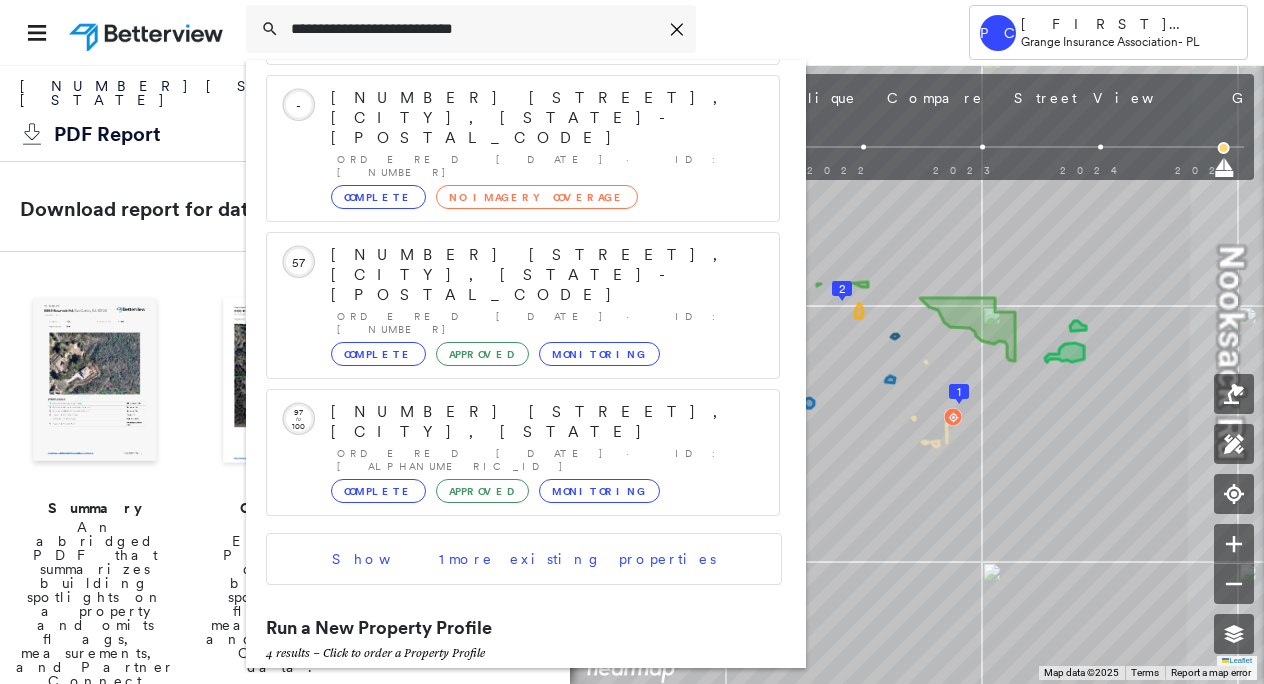 type on "**********" 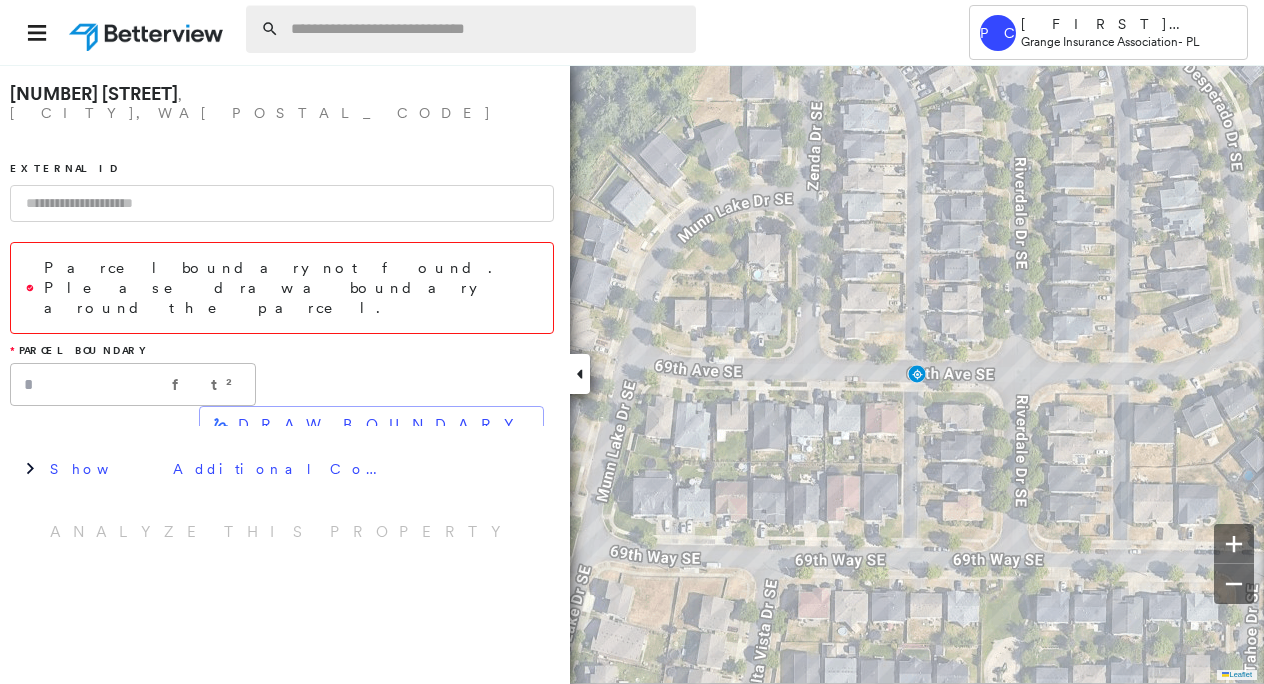 click at bounding box center (487, 29) 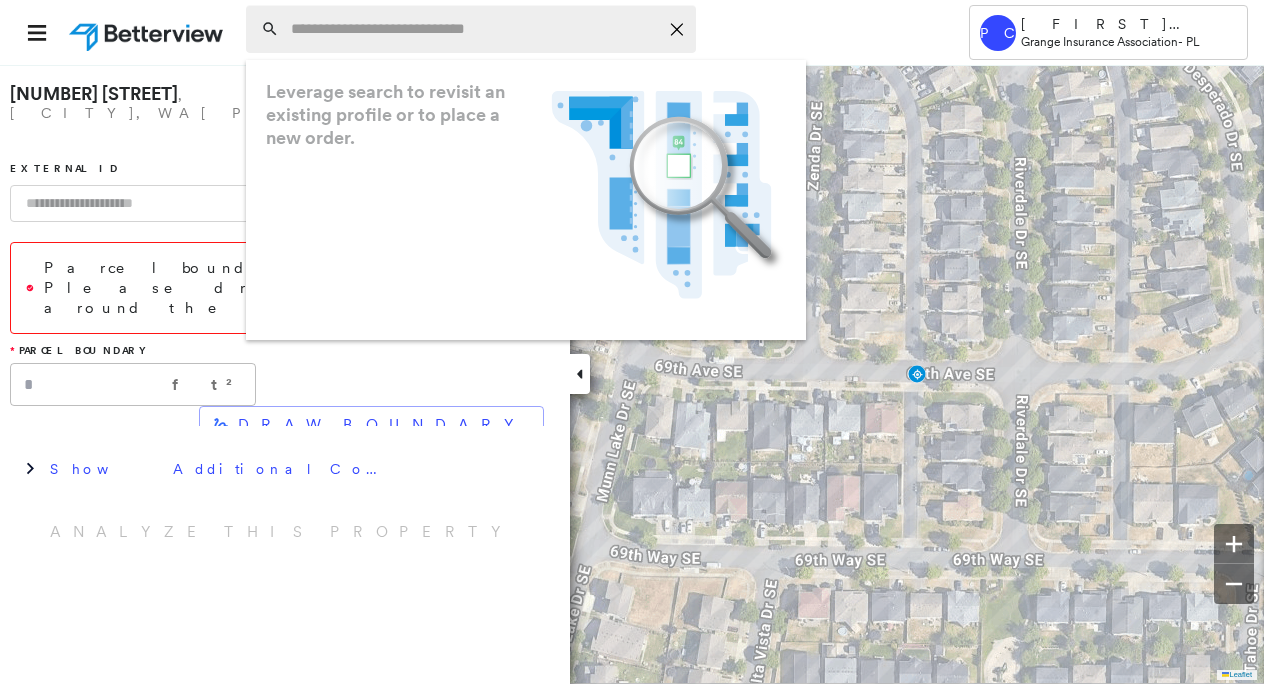 paste on "**********" 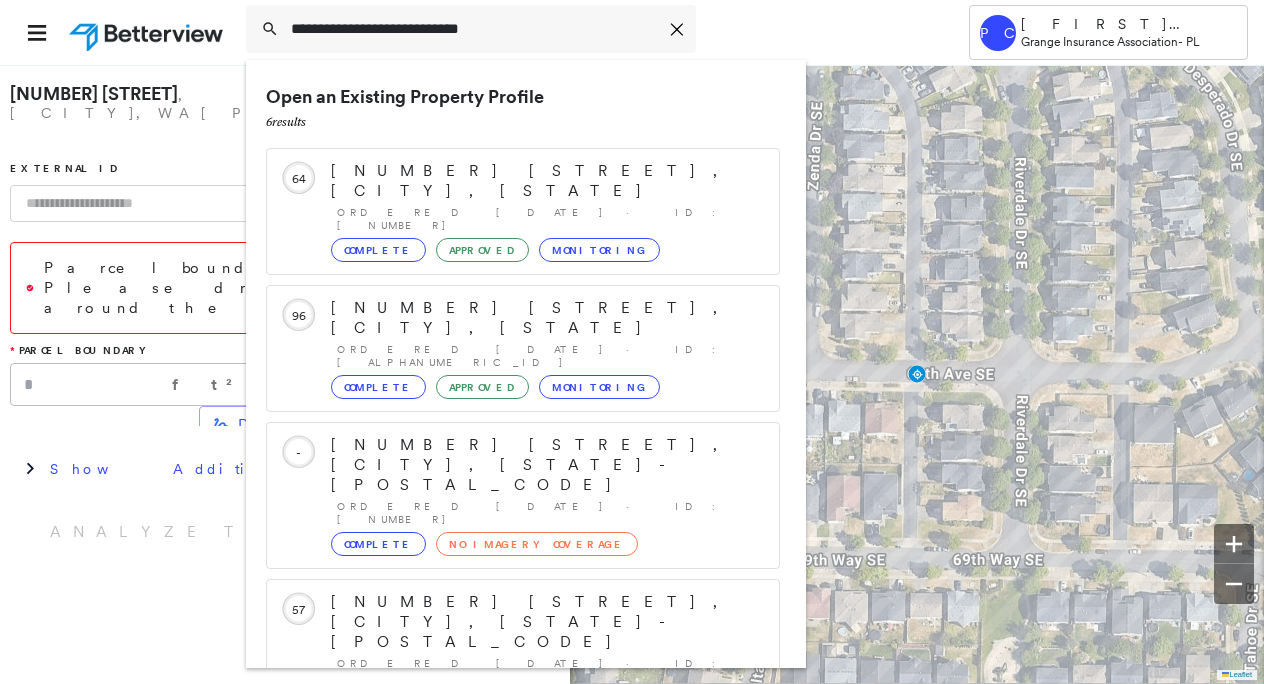 scroll, scrollTop: 347, scrollLeft: 0, axis: vertical 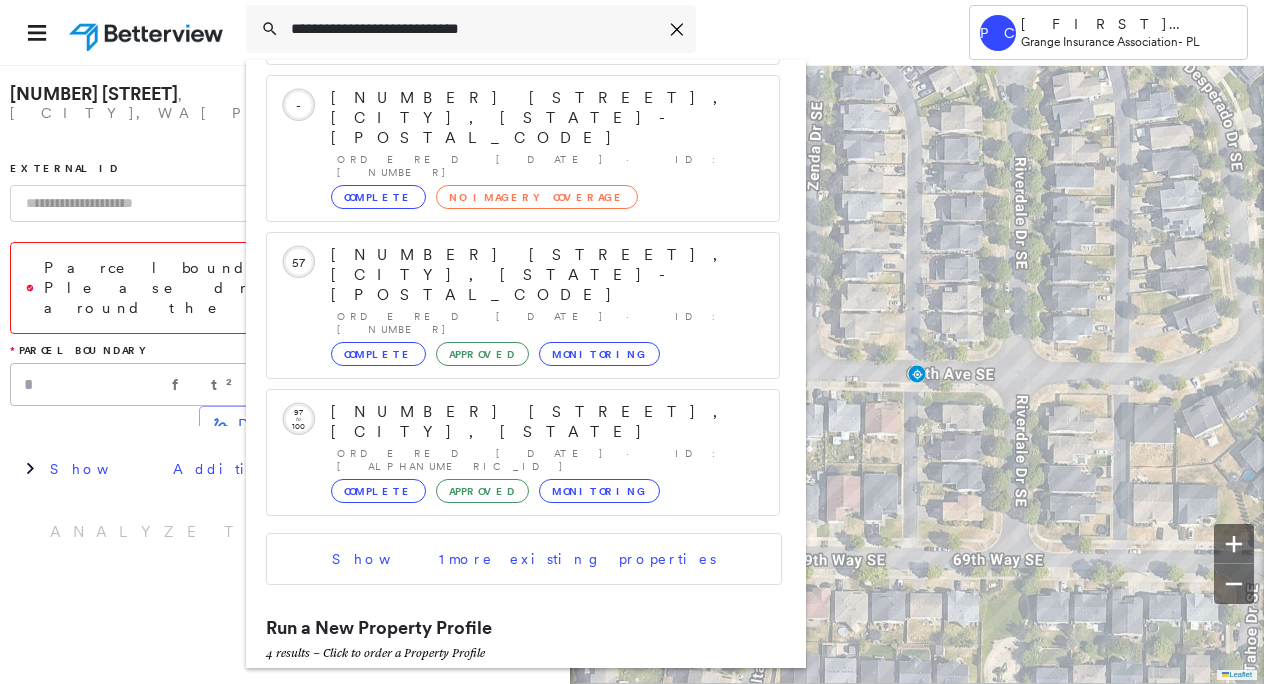 type on "**********" 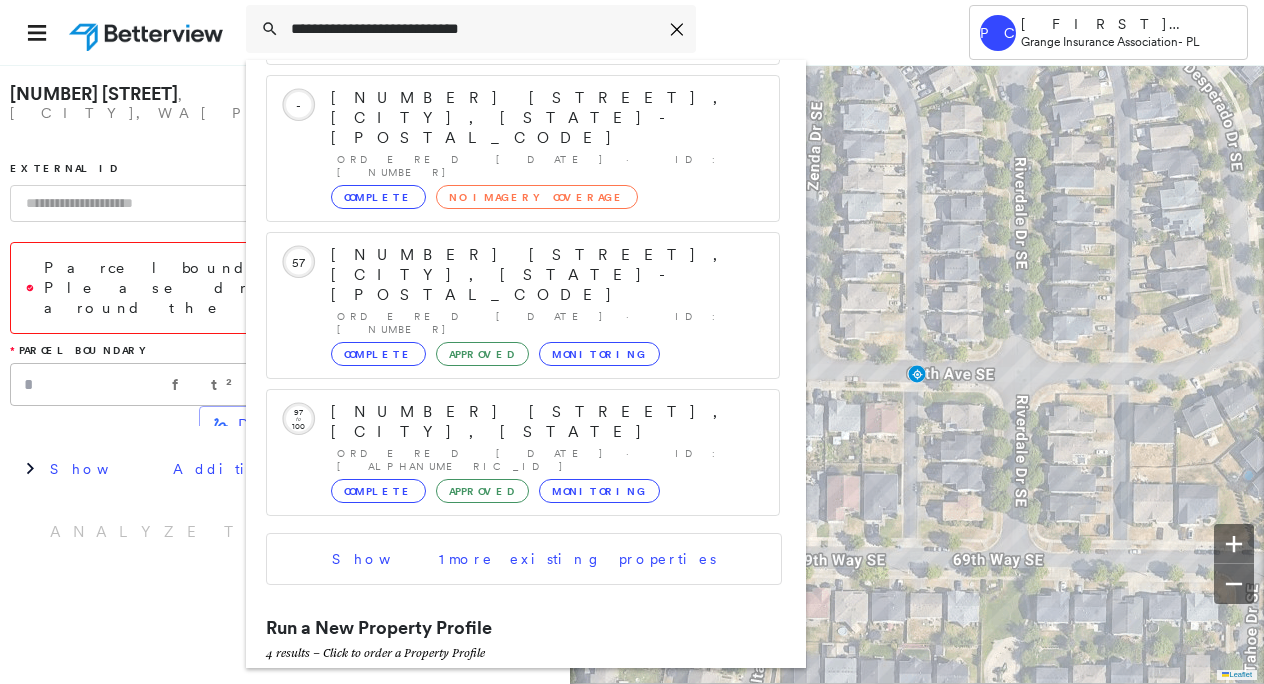 click on "[NUMBER] [STREET], [CITY], [STATE], [COUNTRY]" at bounding box center (501, 704) 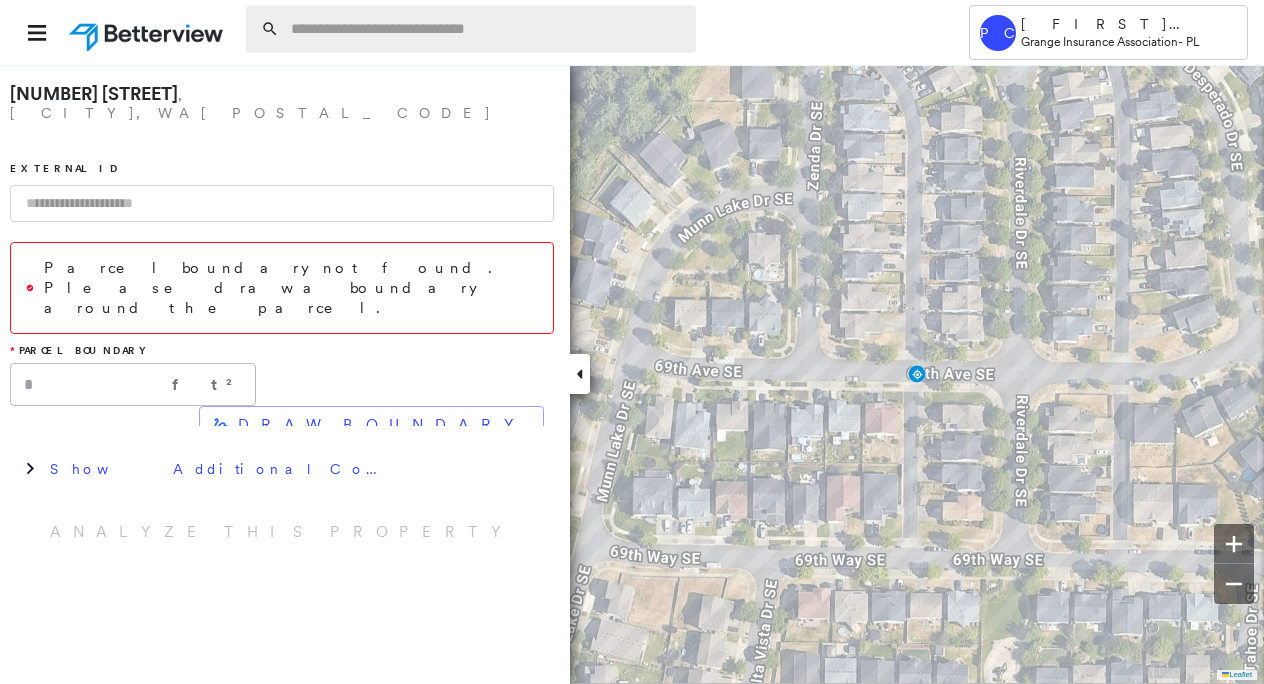 click at bounding box center (487, 29) 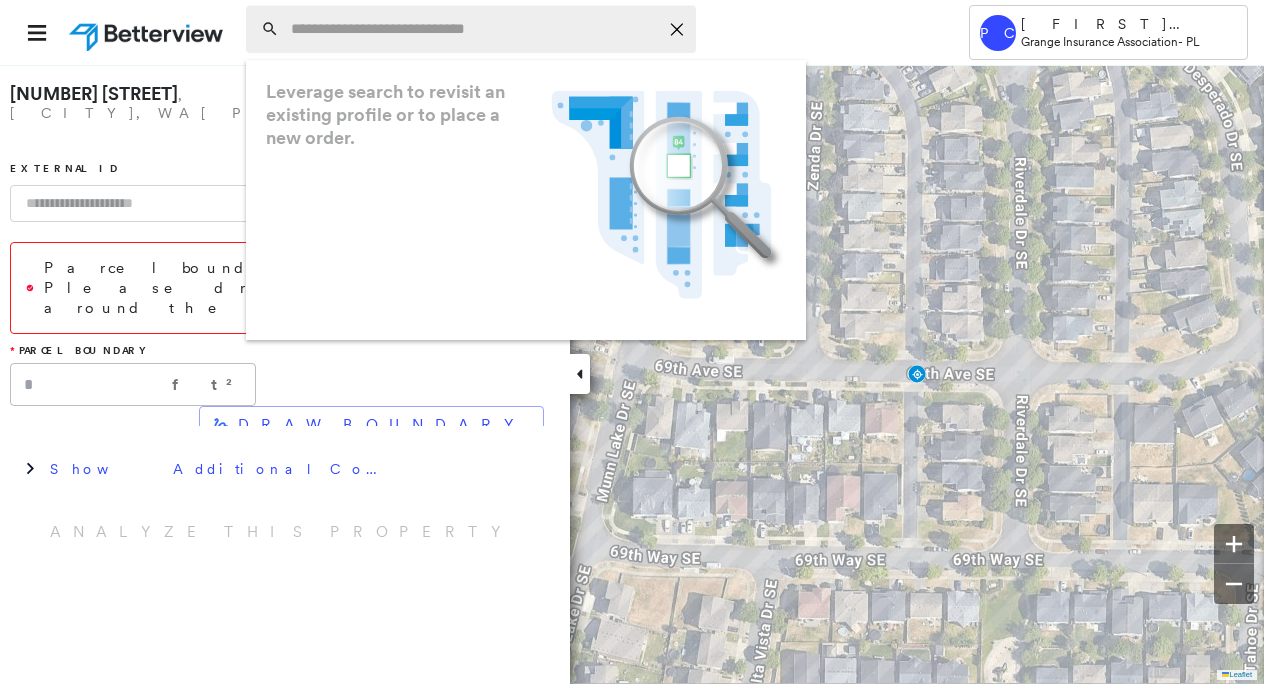 paste on "**********" 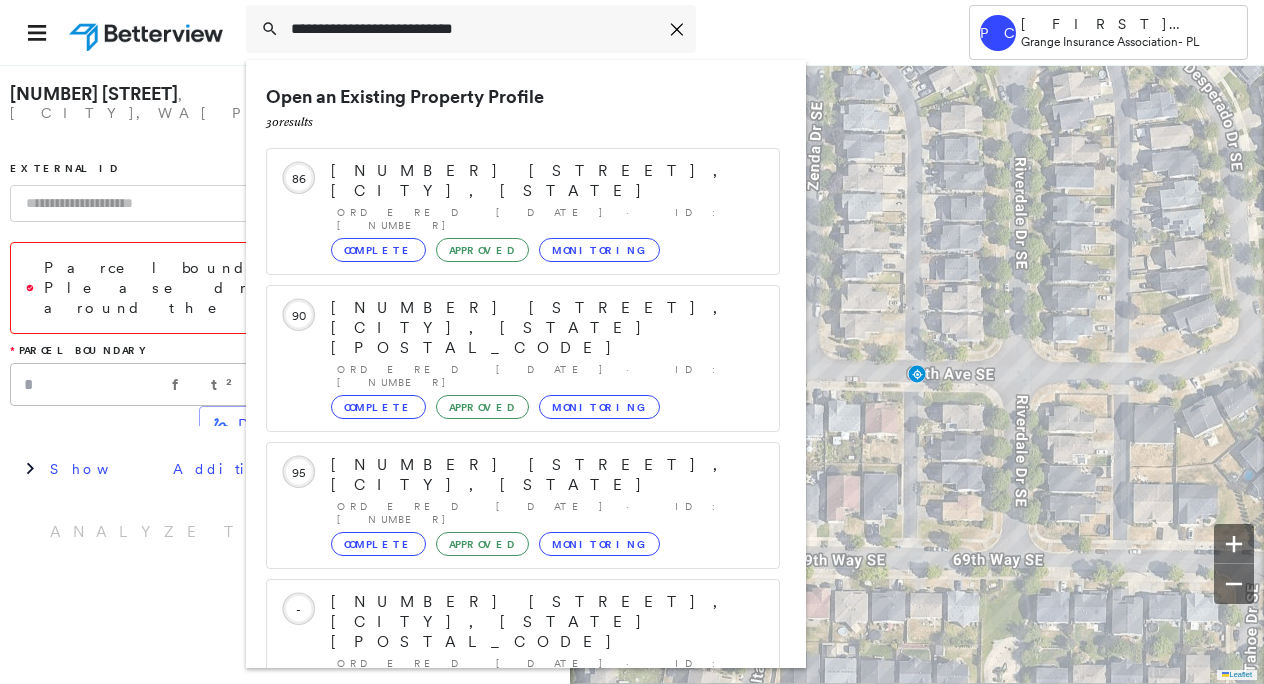 scroll, scrollTop: 212, scrollLeft: 0, axis: vertical 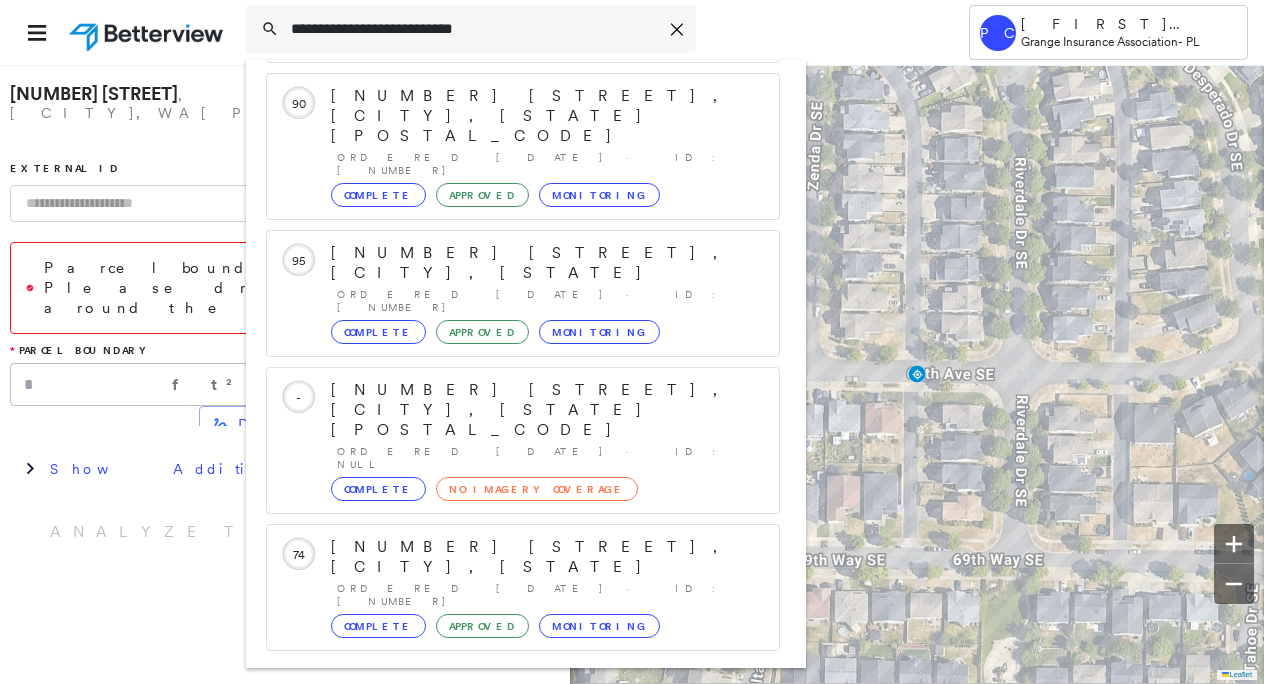 type on "**********" 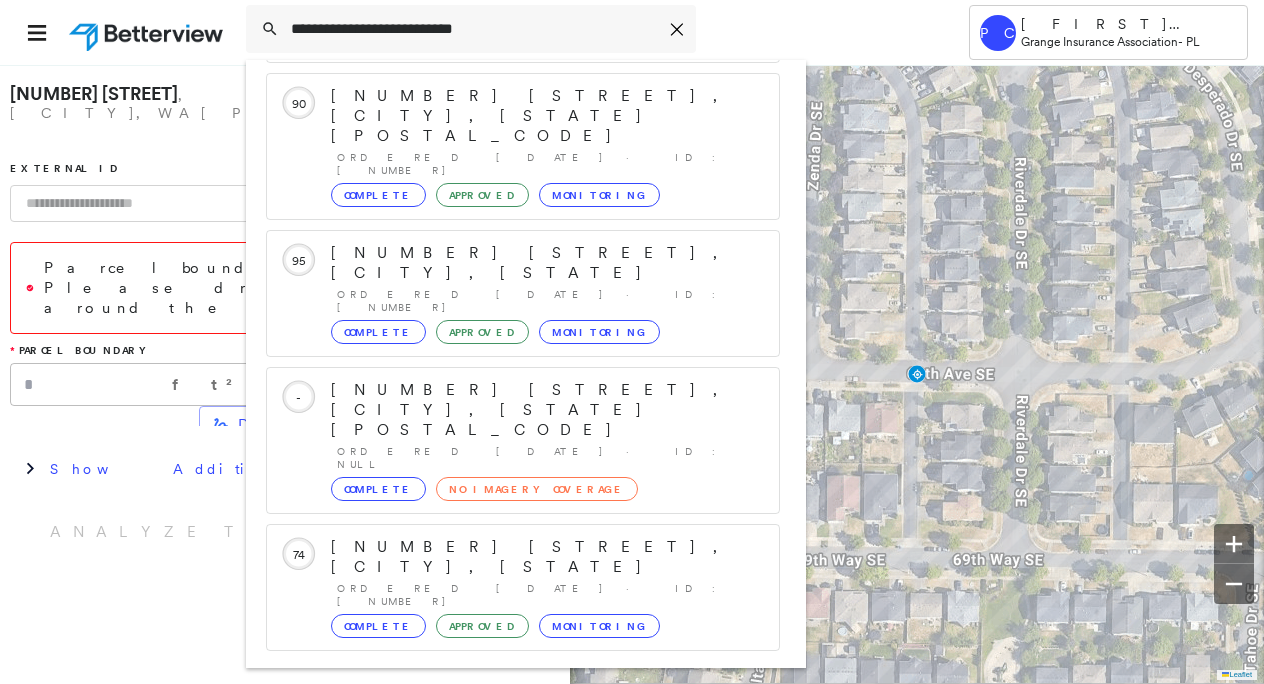 click on "[NUMBER] [STREET], [CITY], [STATE]" at bounding box center [501, 832] 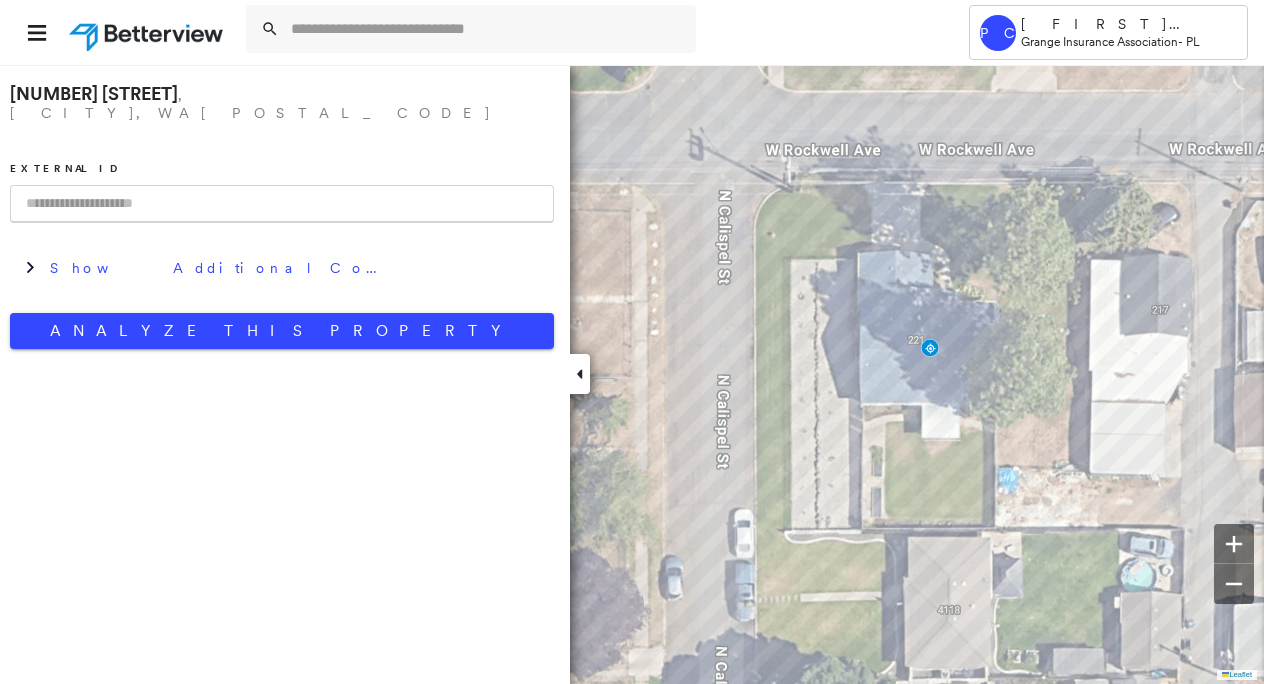 click at bounding box center [282, 204] 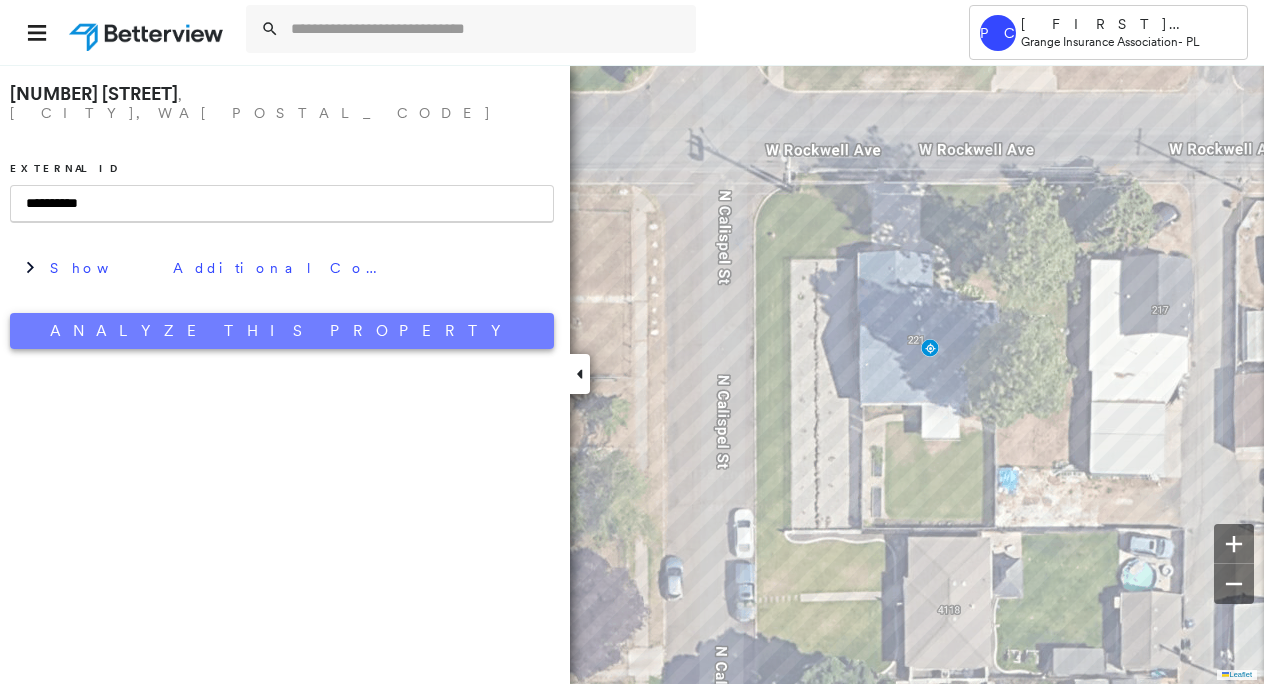 type on "**********" 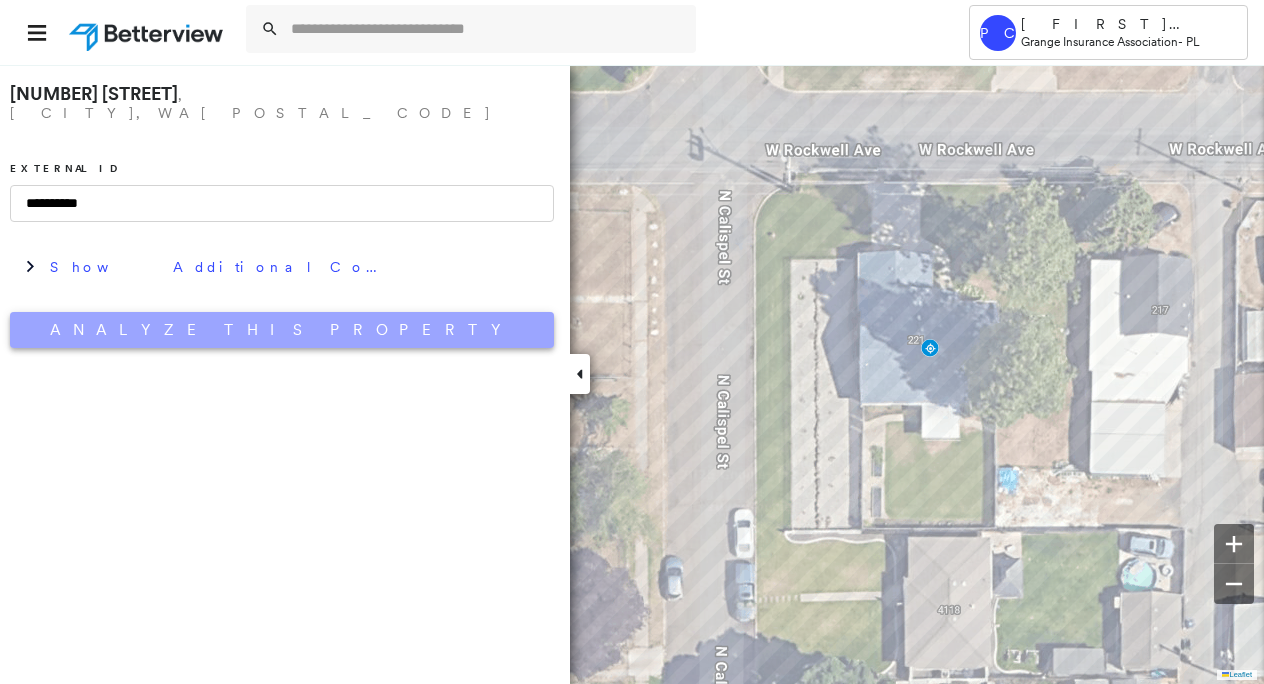 click on "Analyze This Property" at bounding box center (282, 330) 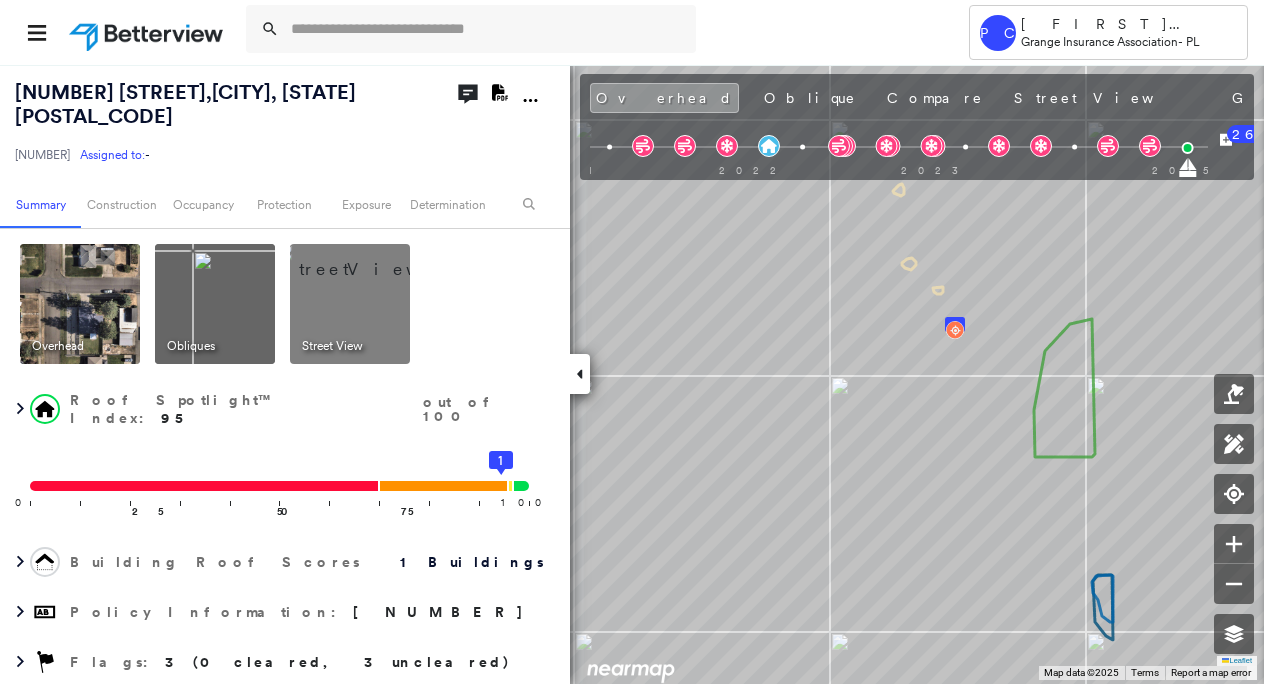click 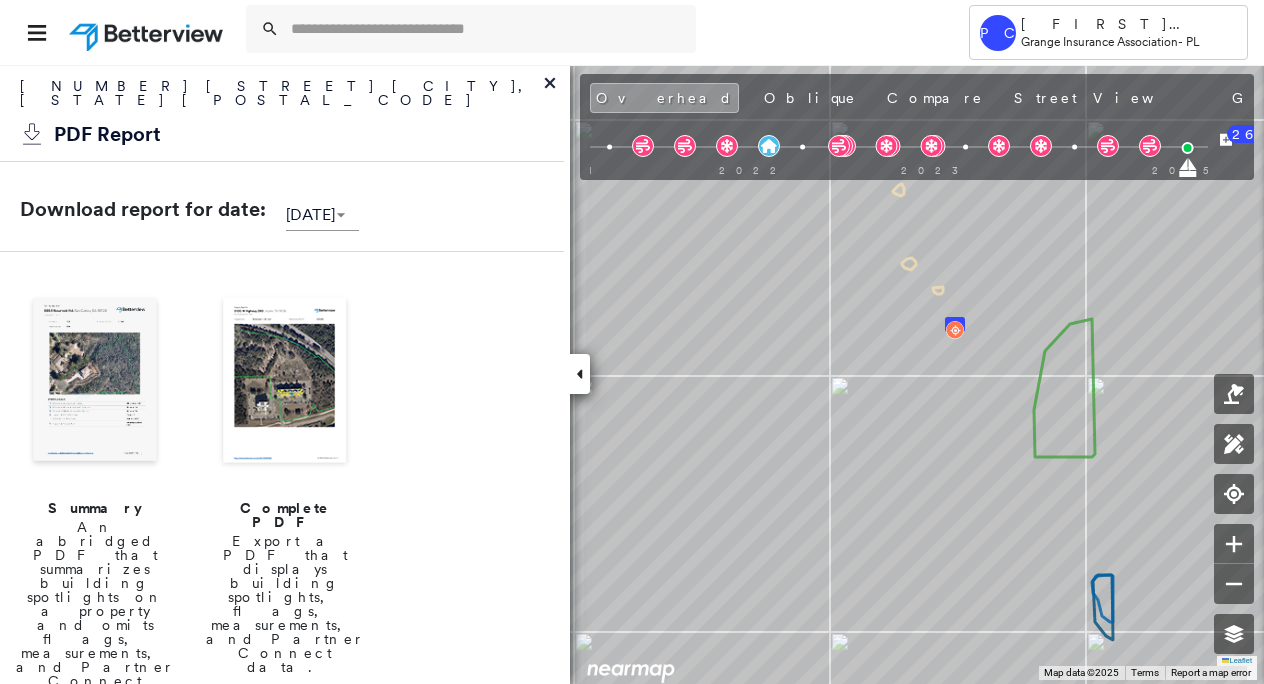click at bounding box center (95, 382) 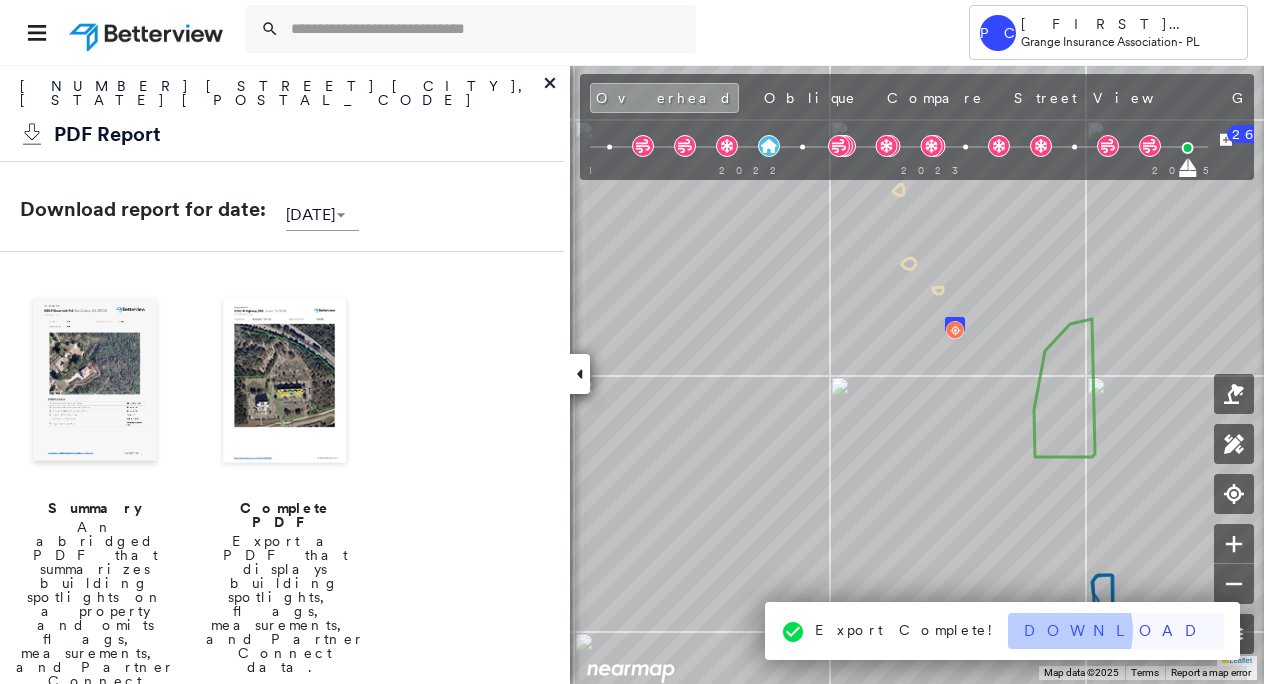 click on "Download" at bounding box center (1116, 631) 